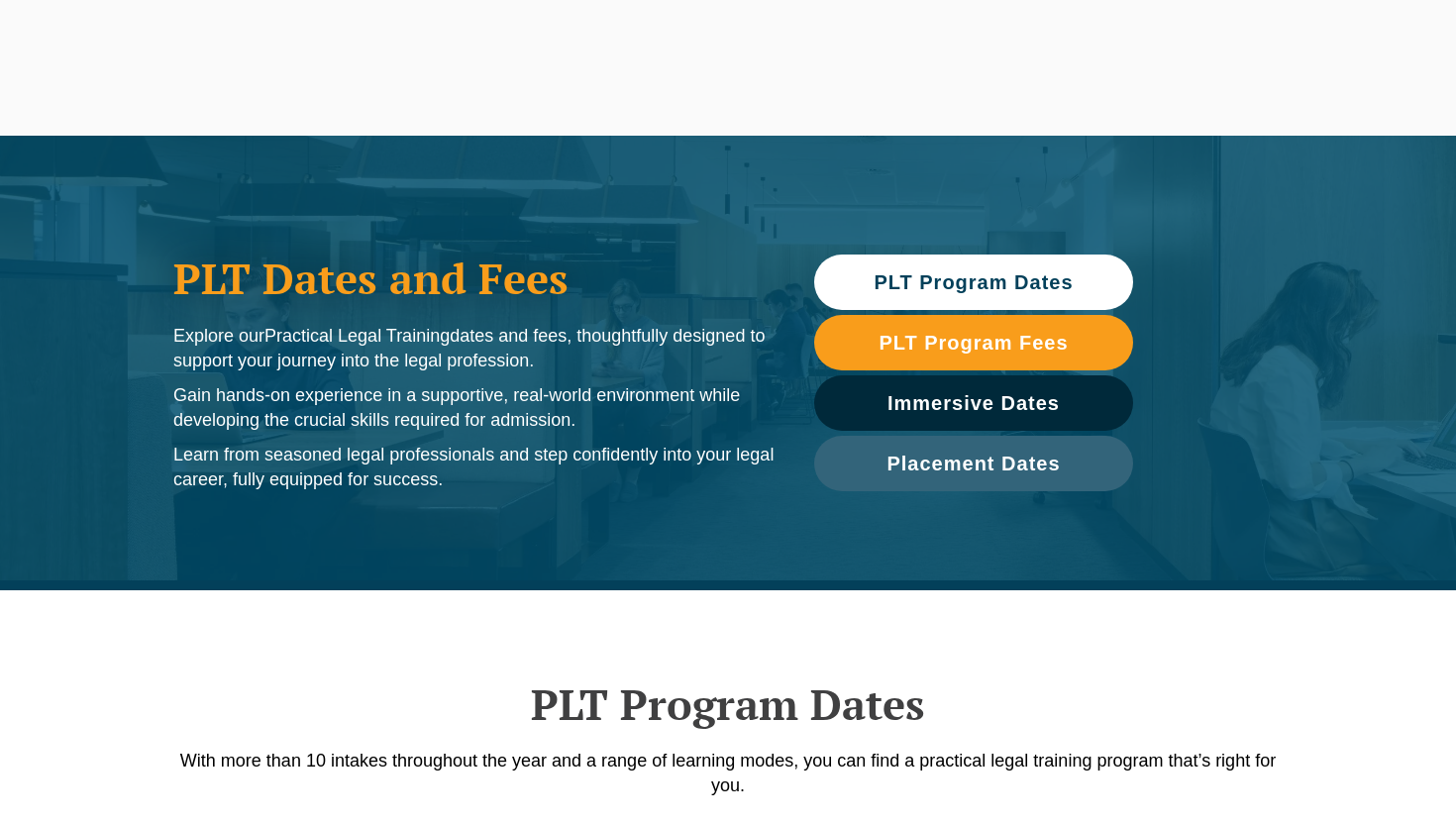 scroll, scrollTop: 200, scrollLeft: 0, axis: vertical 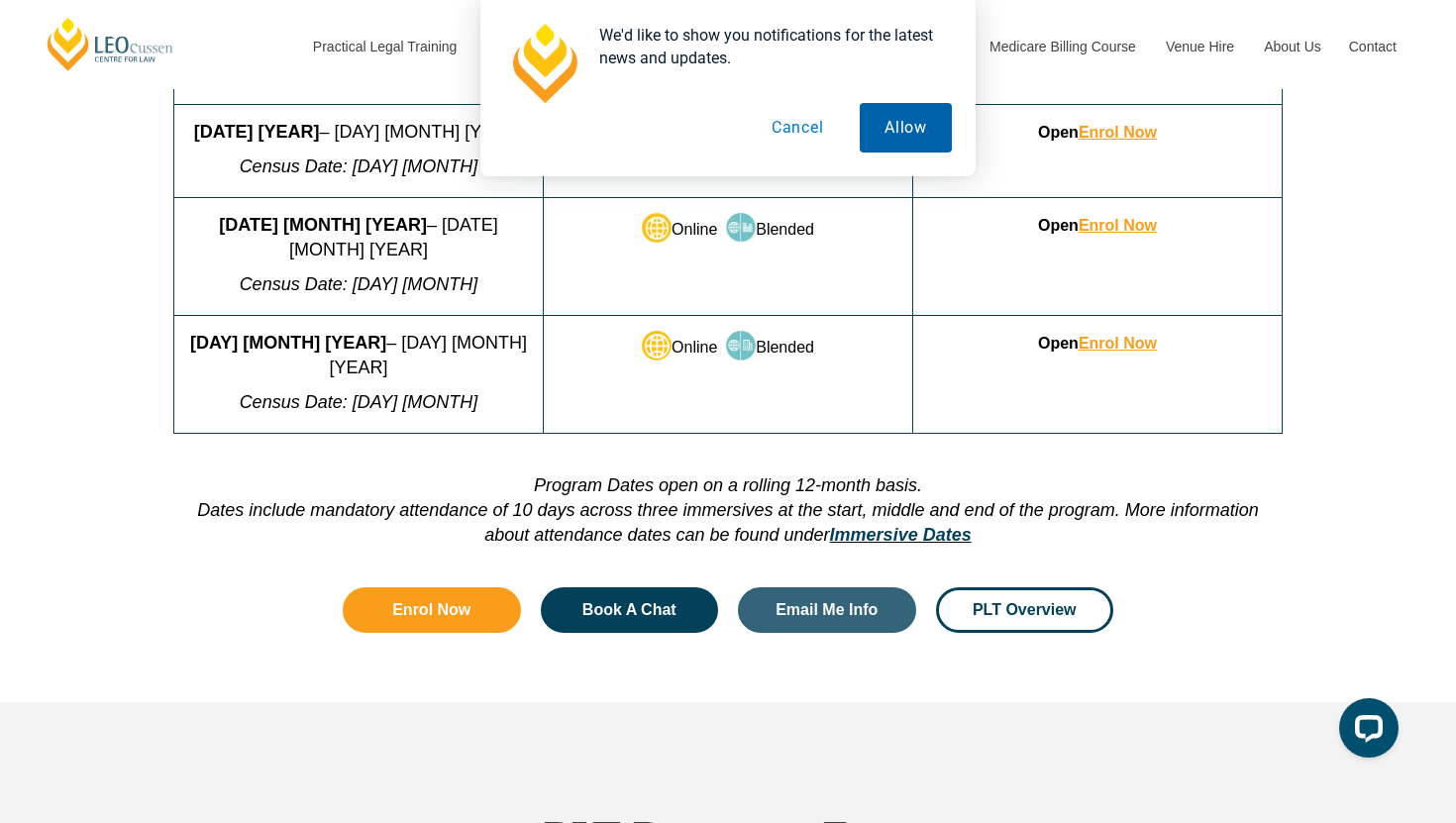 click on "Allow" at bounding box center (905, 128) 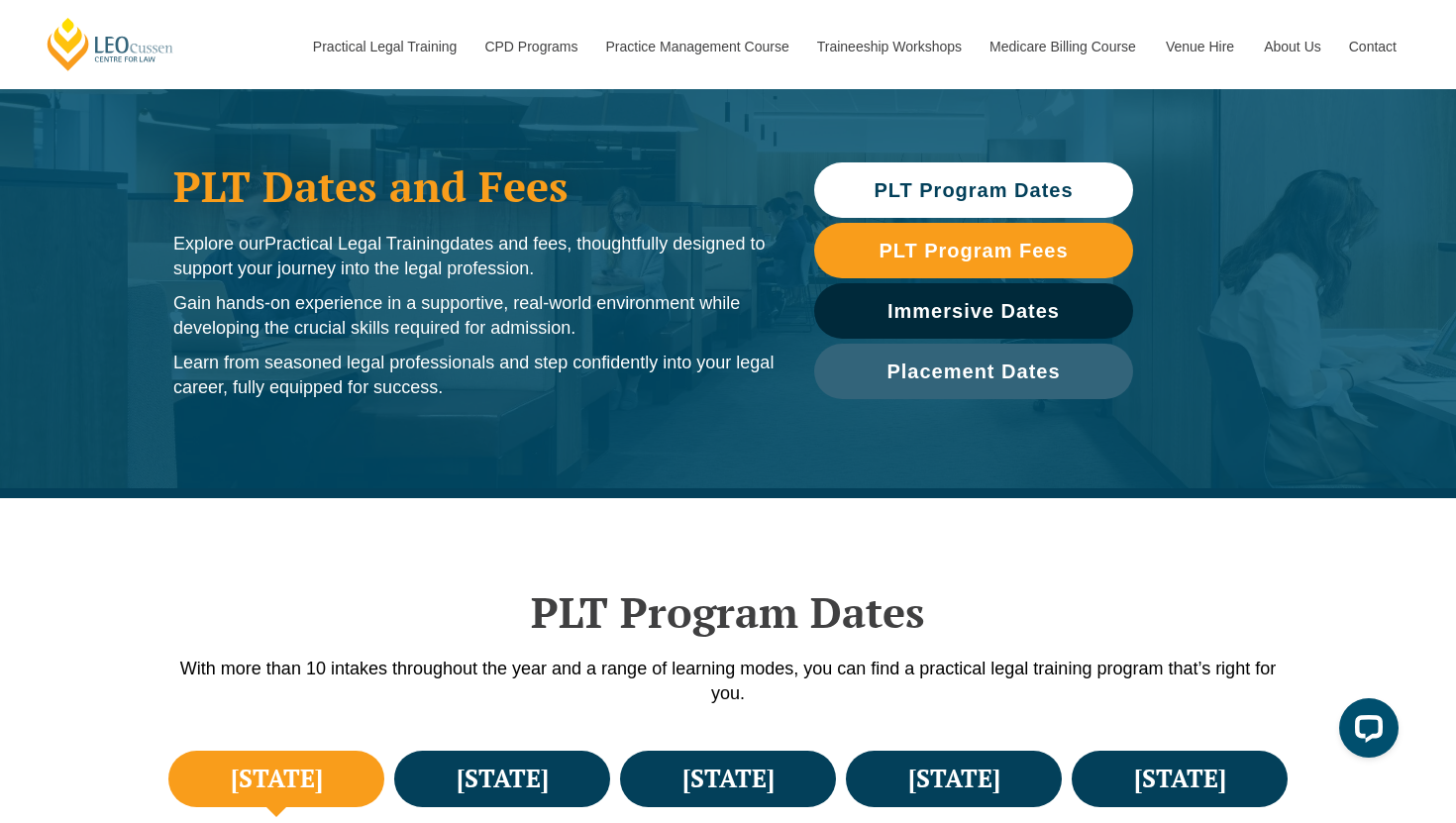 scroll, scrollTop: 121, scrollLeft: 0, axis: vertical 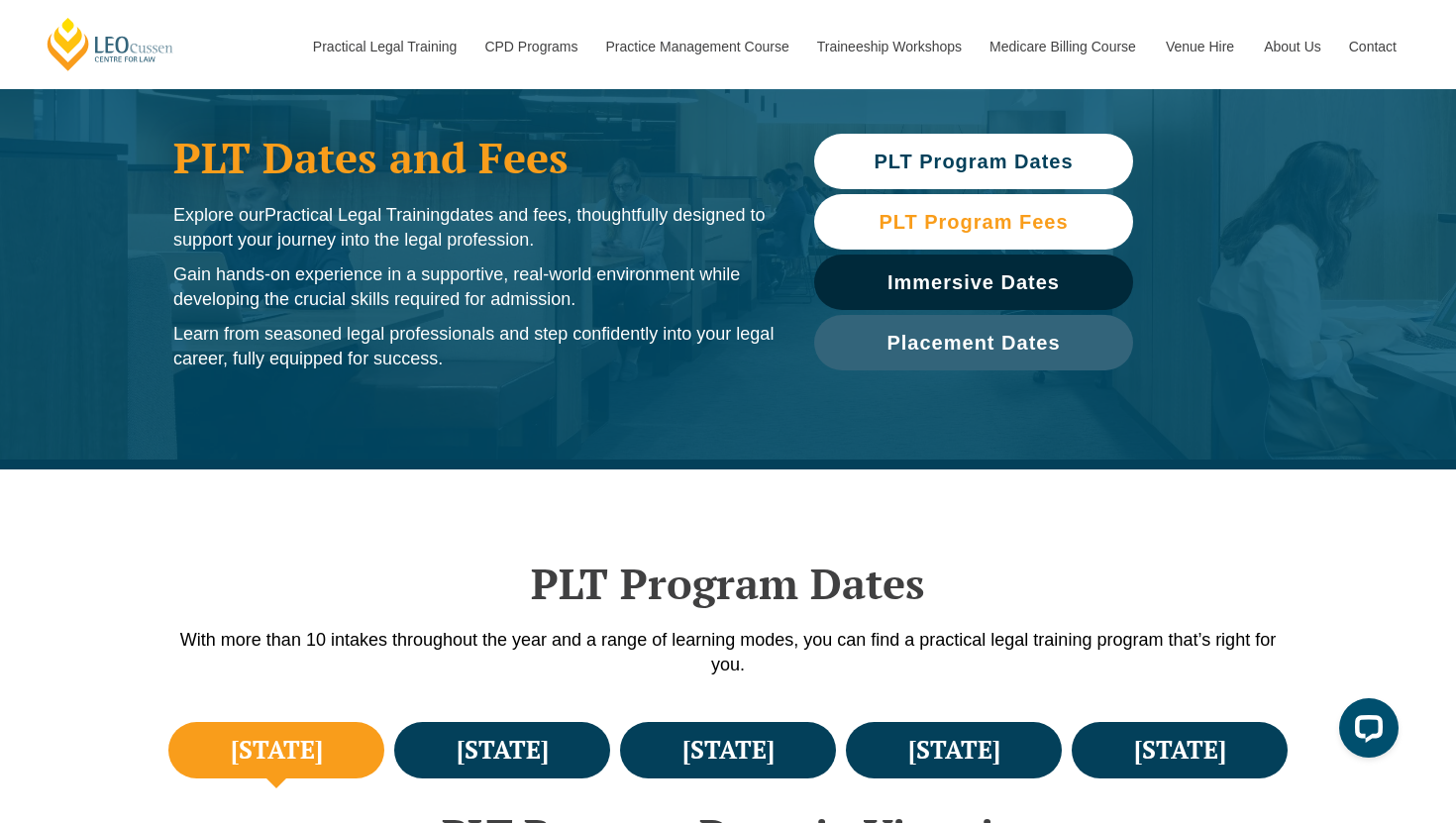 click on "PLT Program Fees" at bounding box center (973, 222) 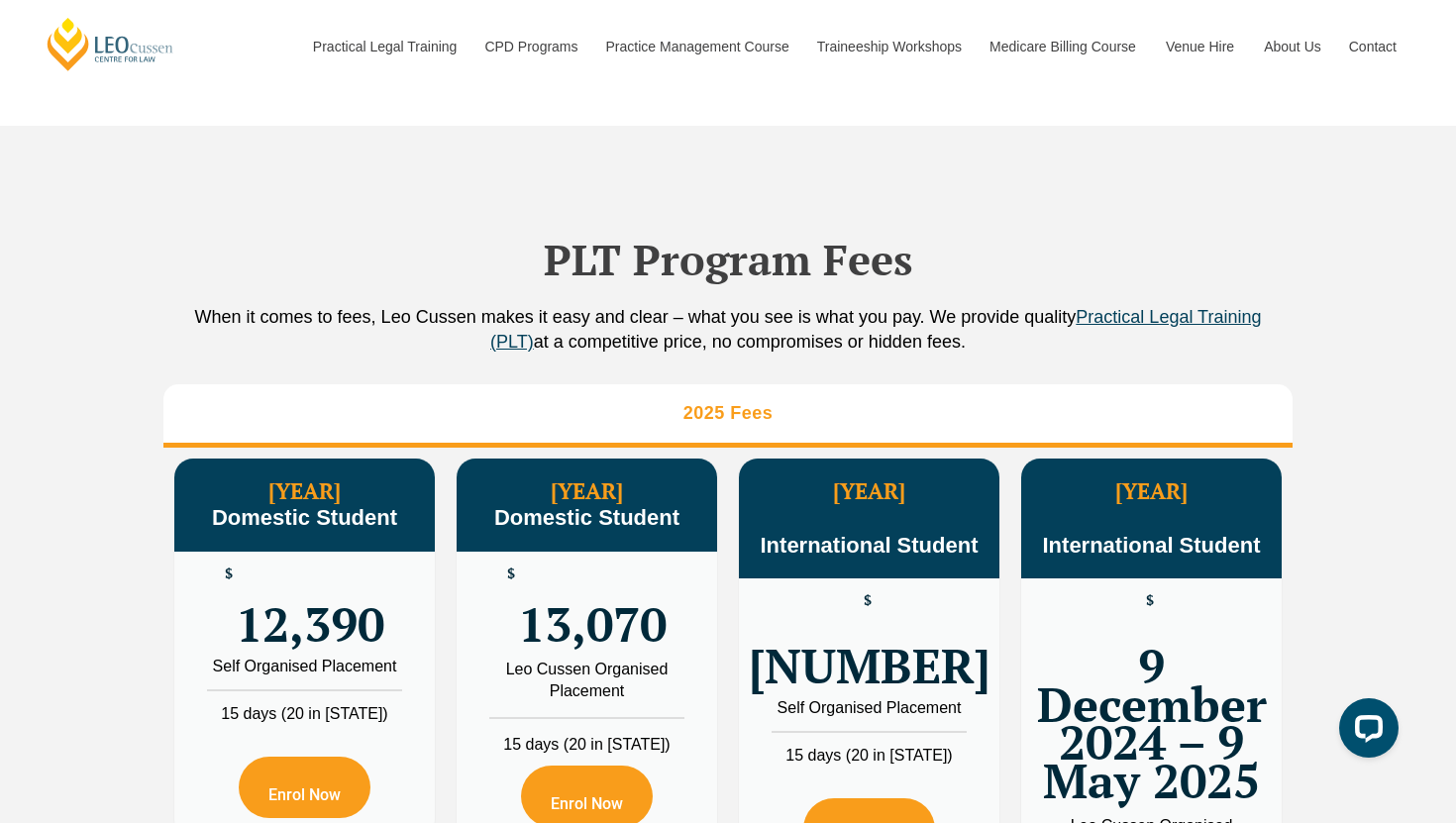 scroll, scrollTop: 2147, scrollLeft: 0, axis: vertical 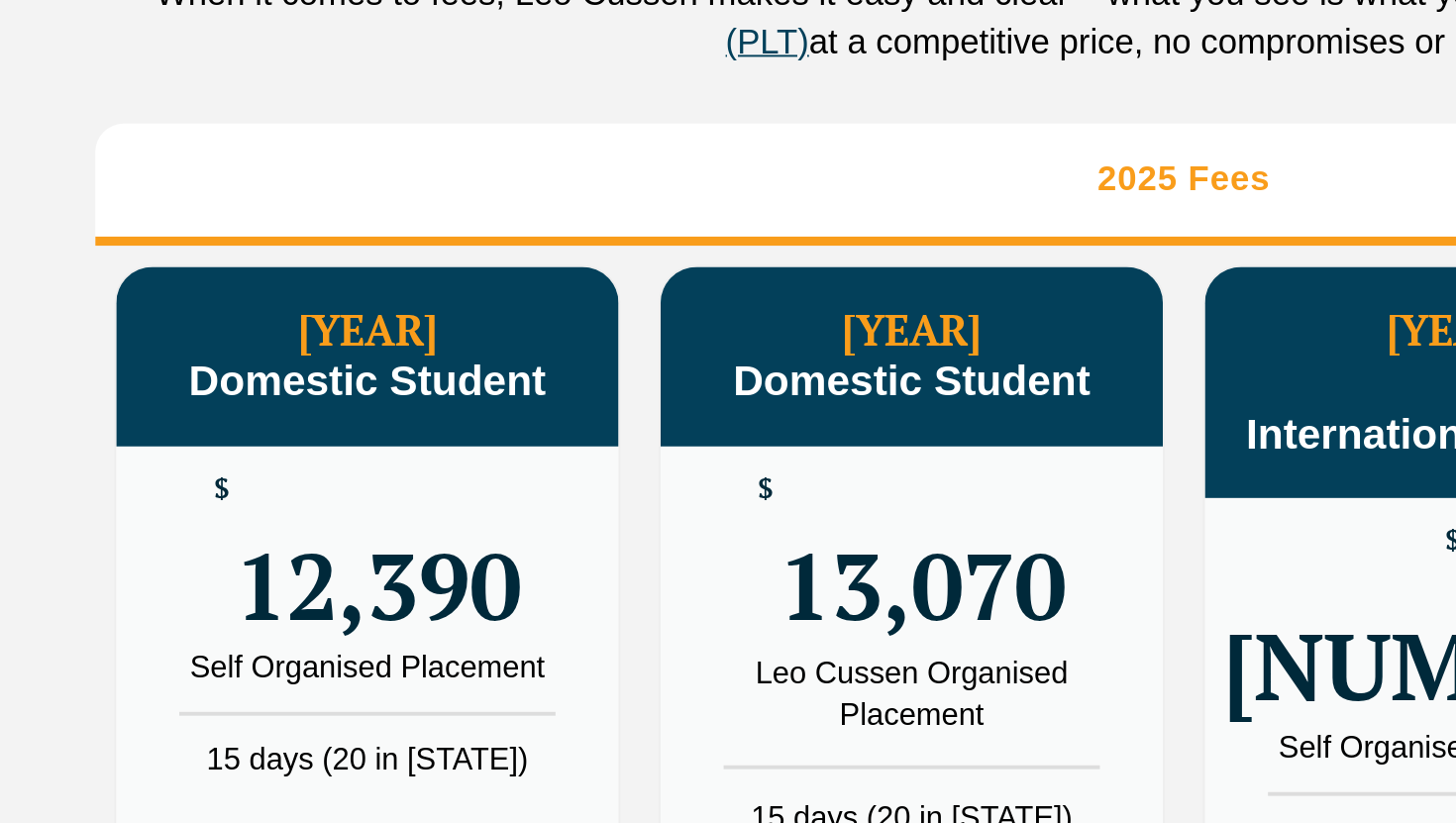 click on "Self Organised Placement" at bounding box center [304, 664] 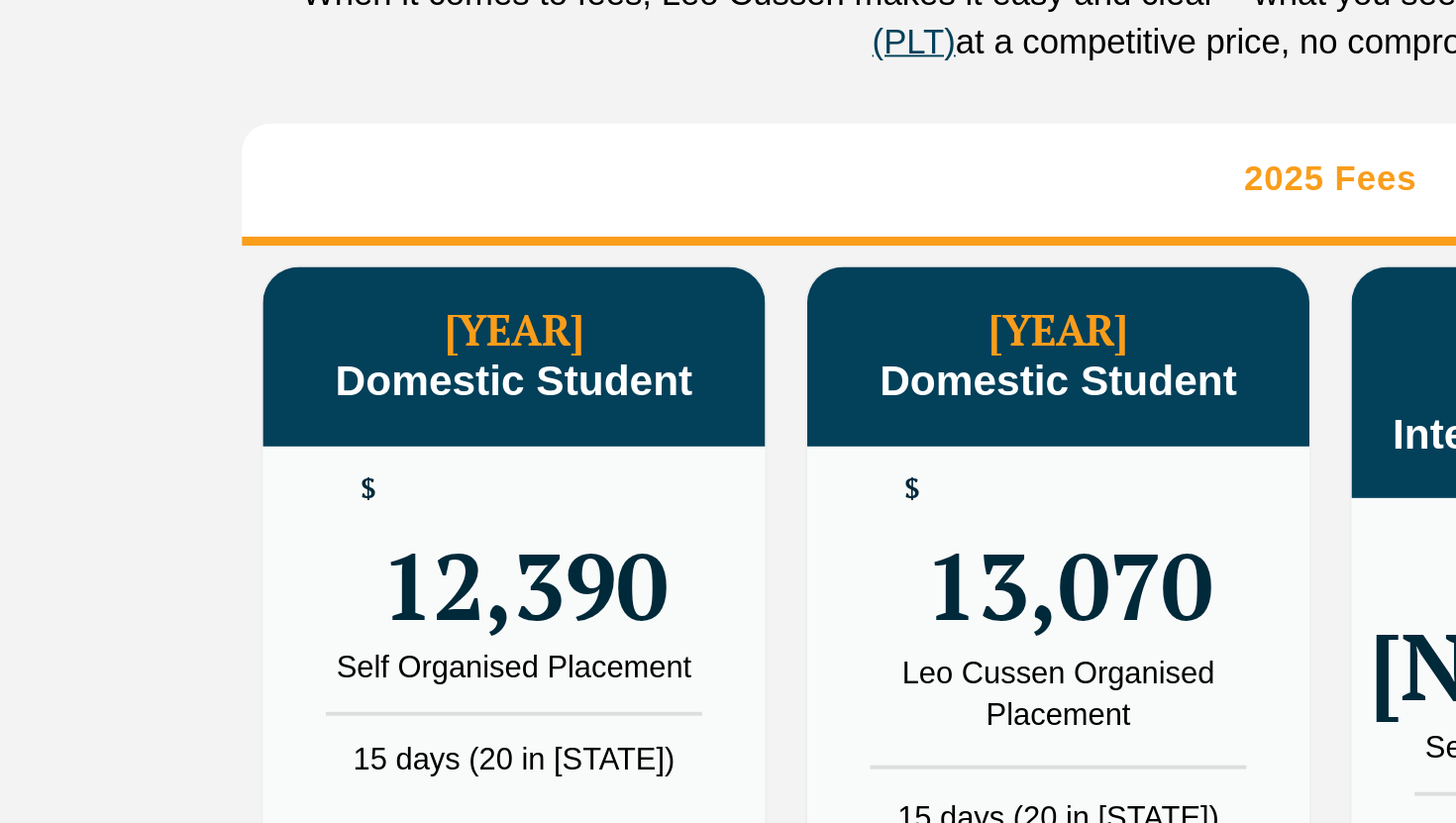 click on "Enrol Now" at bounding box center (304, 784) 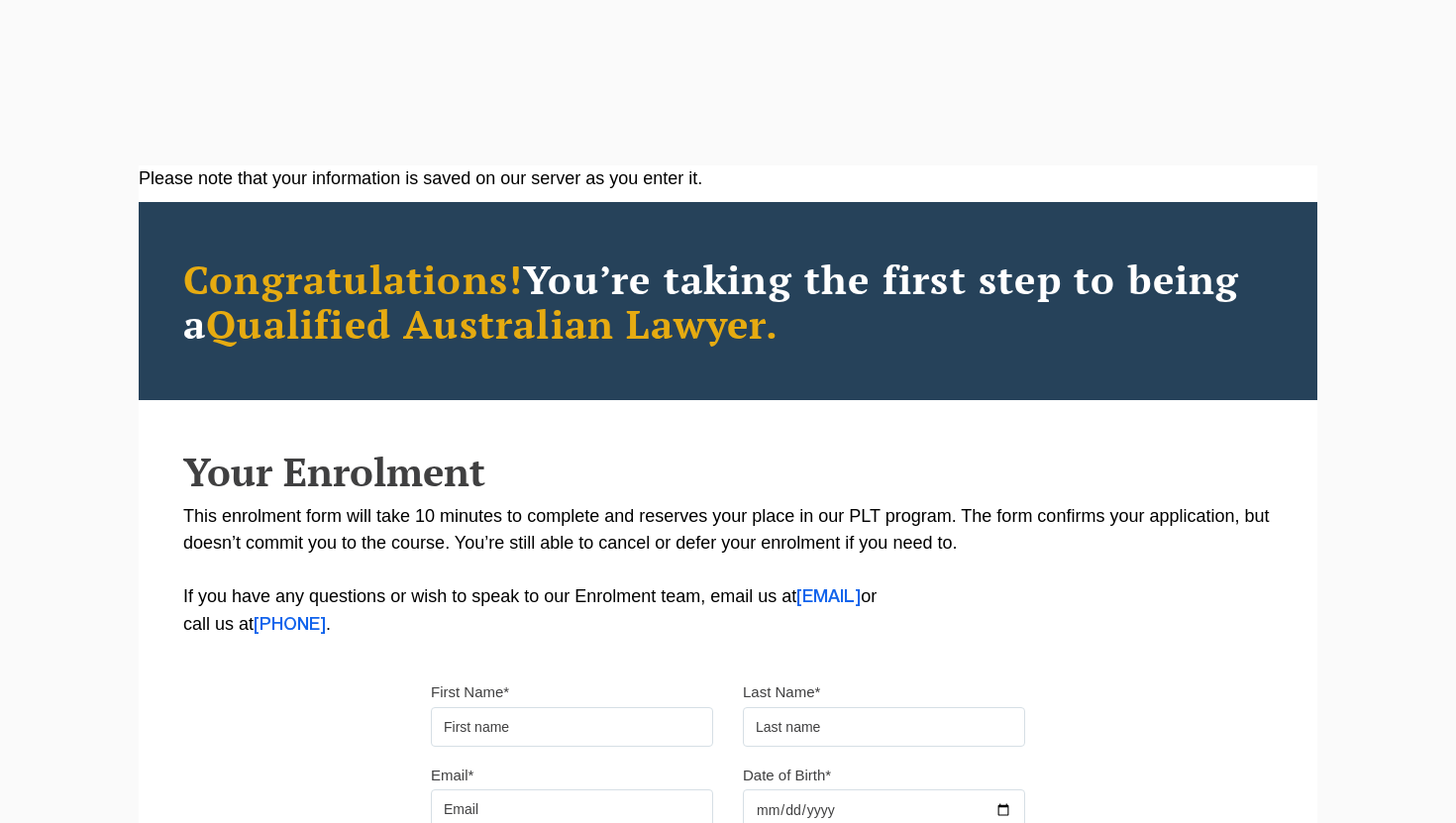 scroll, scrollTop: 0, scrollLeft: 0, axis: both 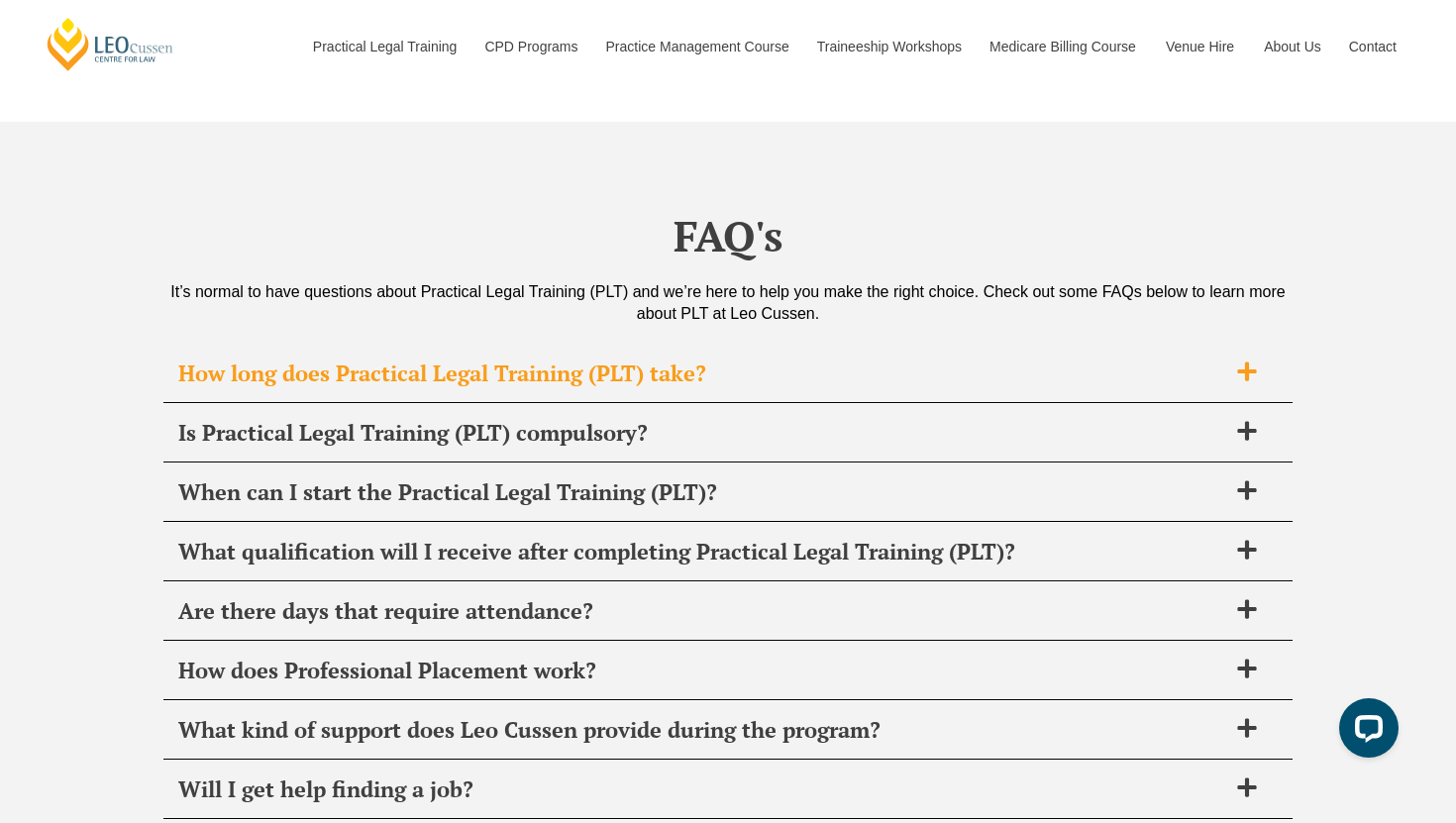 click on "How long does Practical Legal Training (PLT) take?" at bounding box center (702, 373) 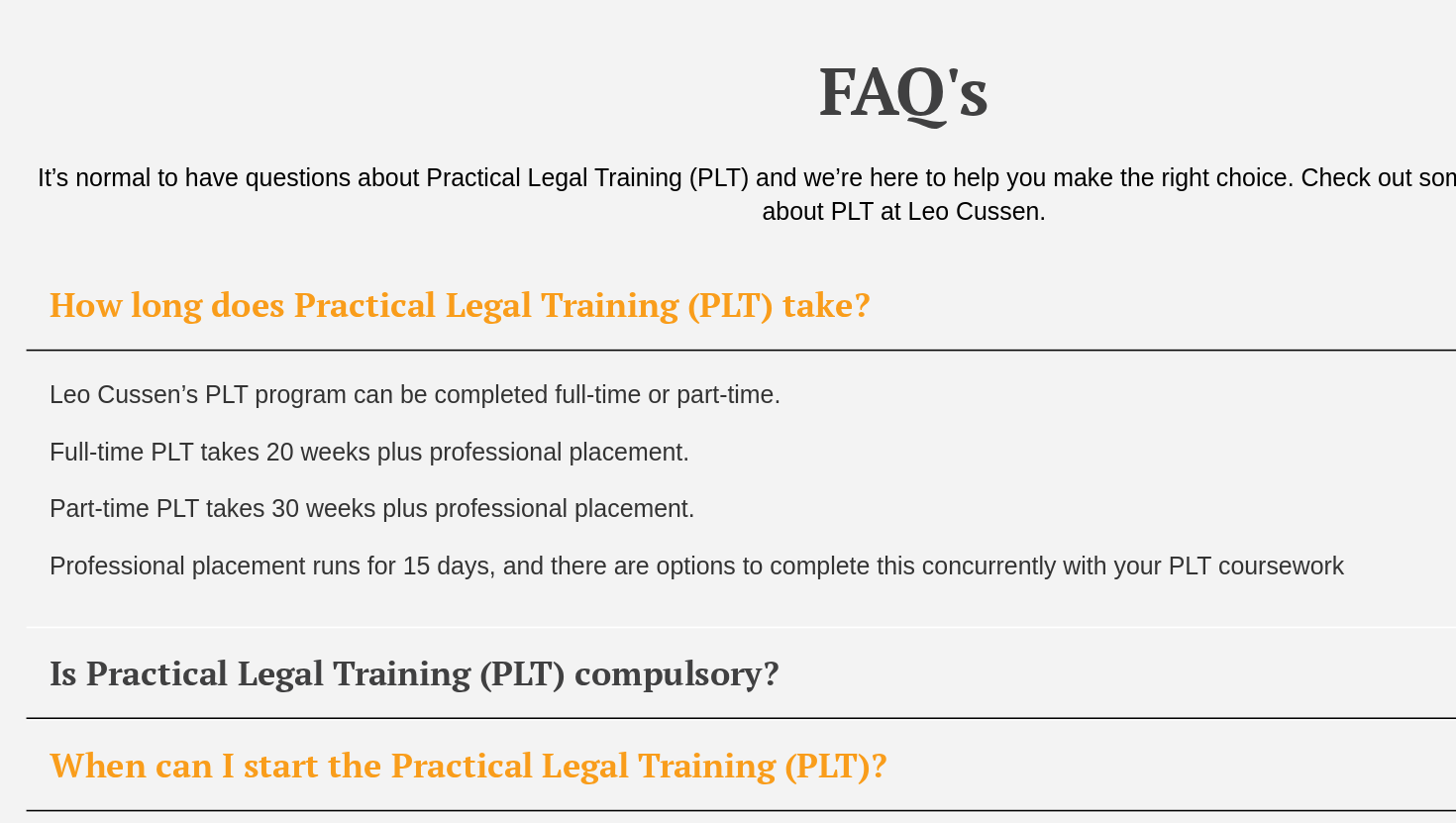 click on "When can I start the Practical Legal Training (PLT)?" at bounding box center [728, 669] 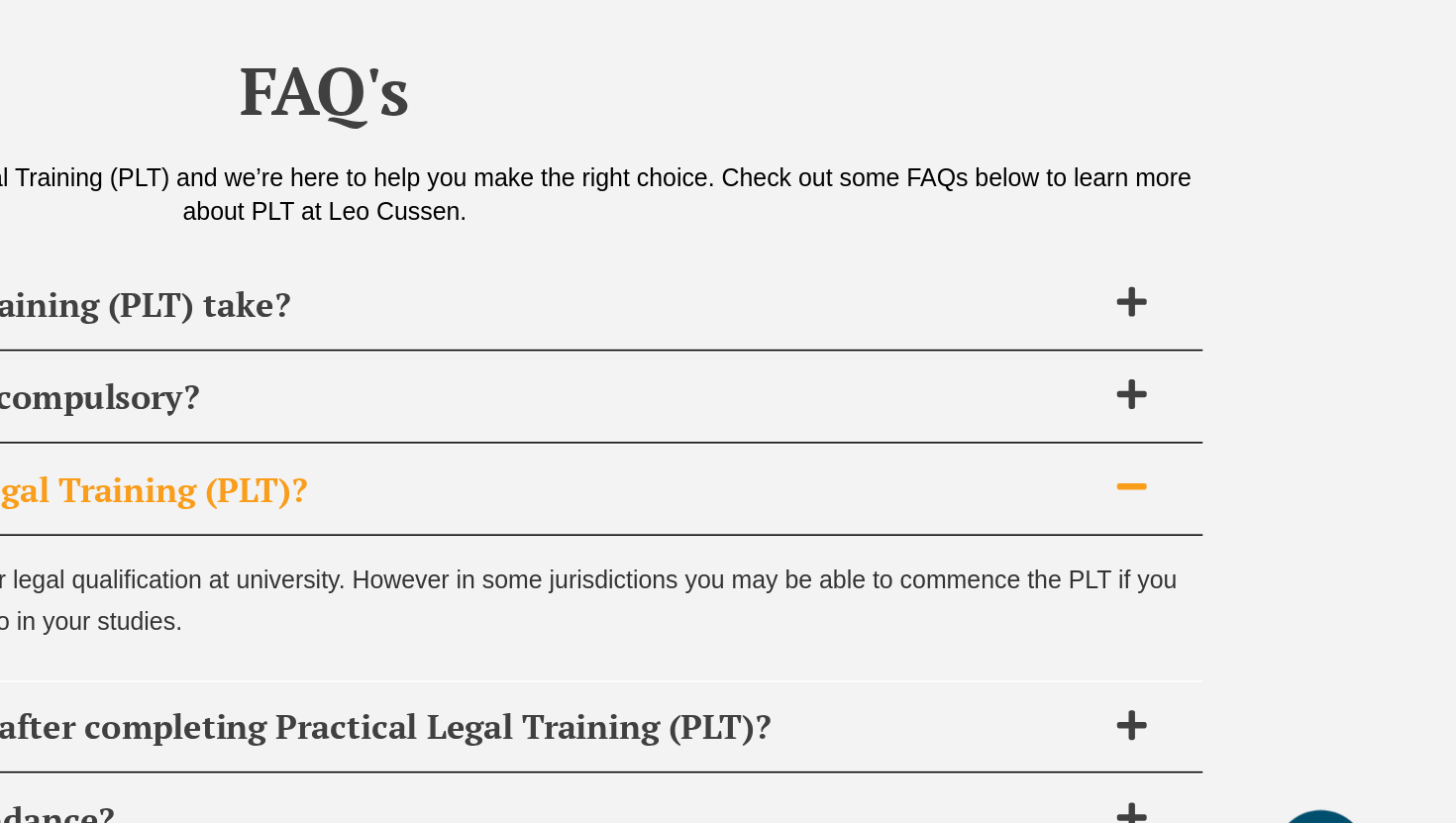 scroll, scrollTop: 7169, scrollLeft: 0, axis: vertical 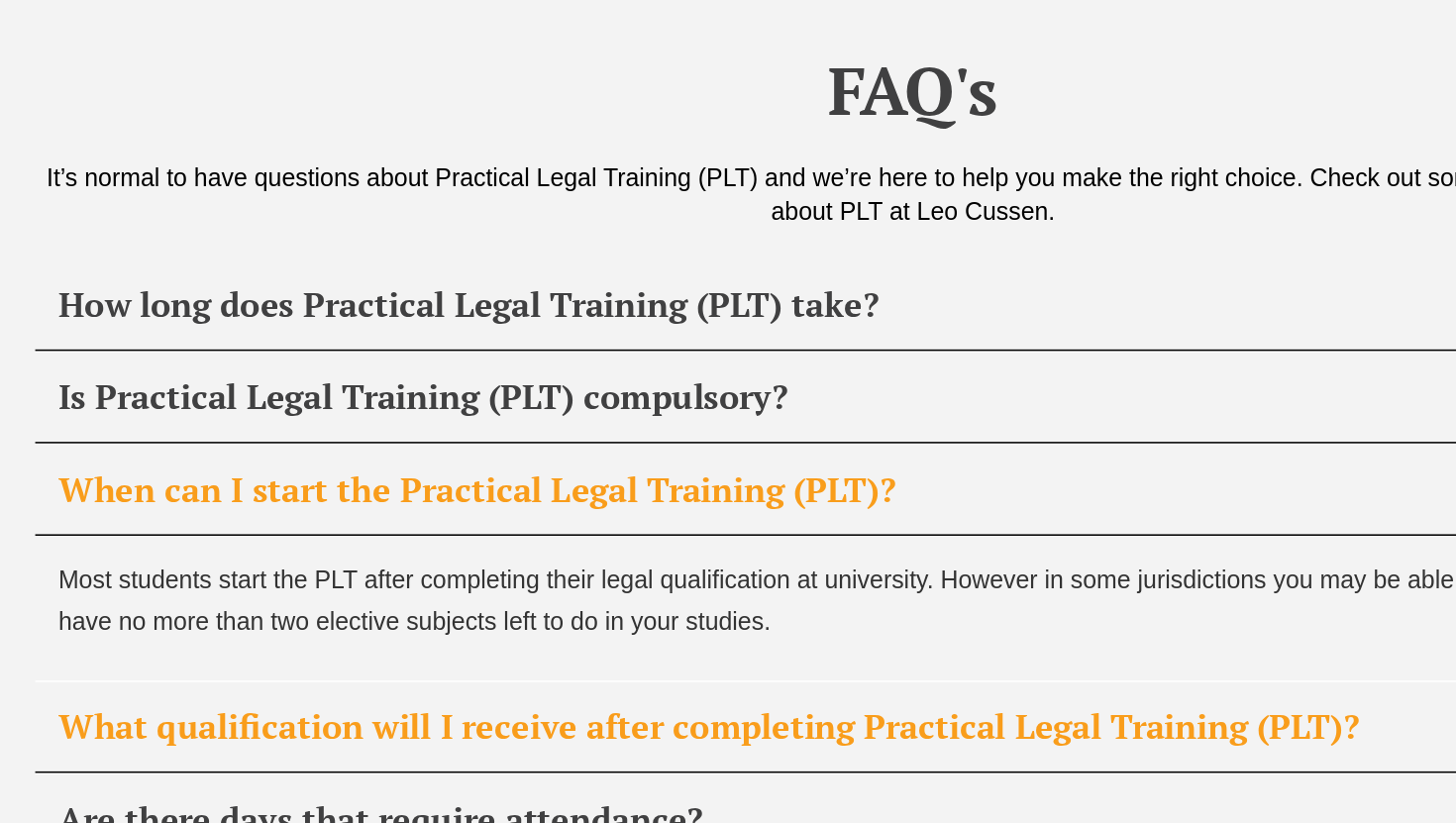 click on "What qualification will I receive after completing Practical Legal Training (PLT)?" at bounding box center (702, 645) 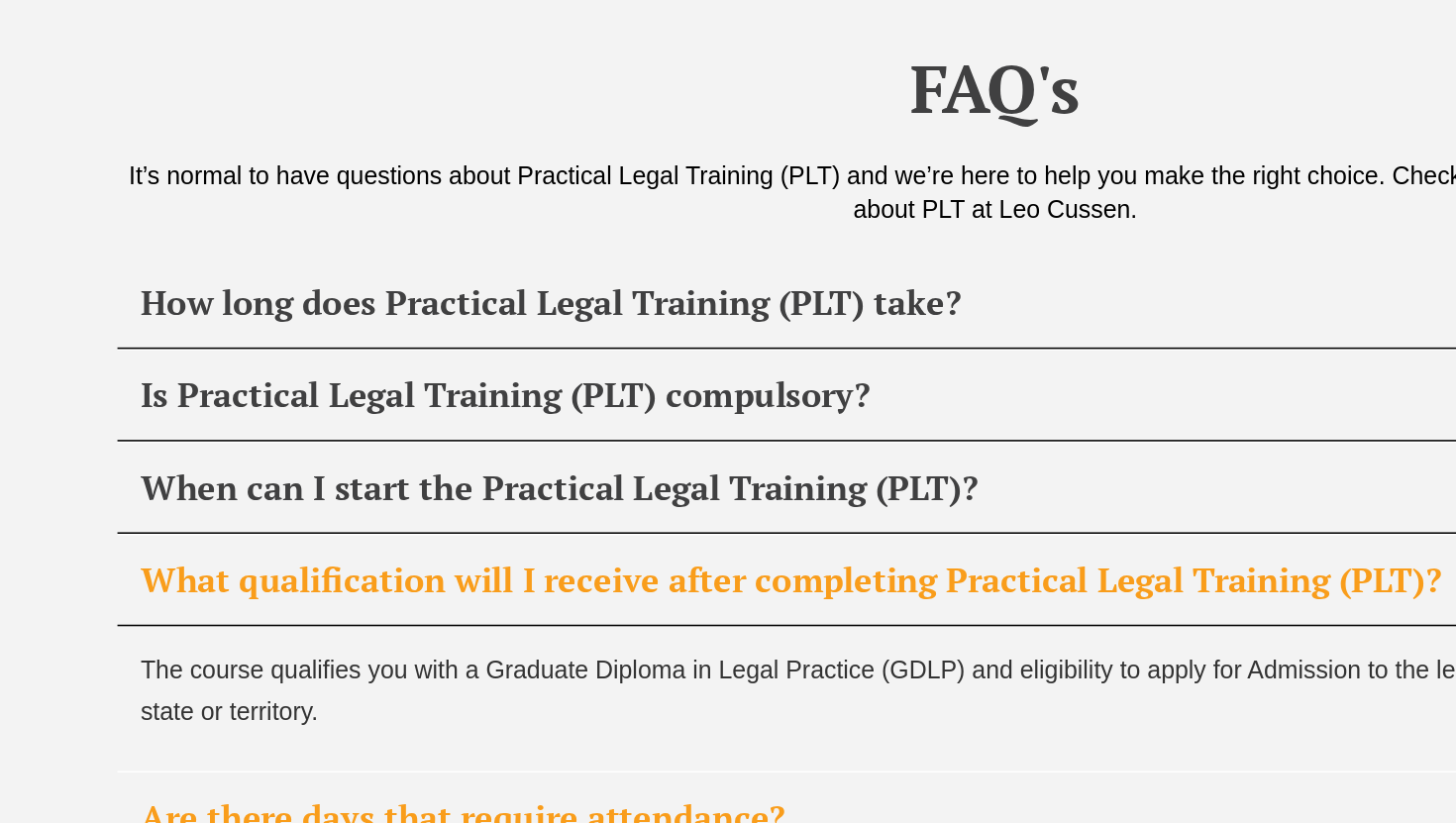 click on "Are there days that require attendance?" at bounding box center [702, 704] 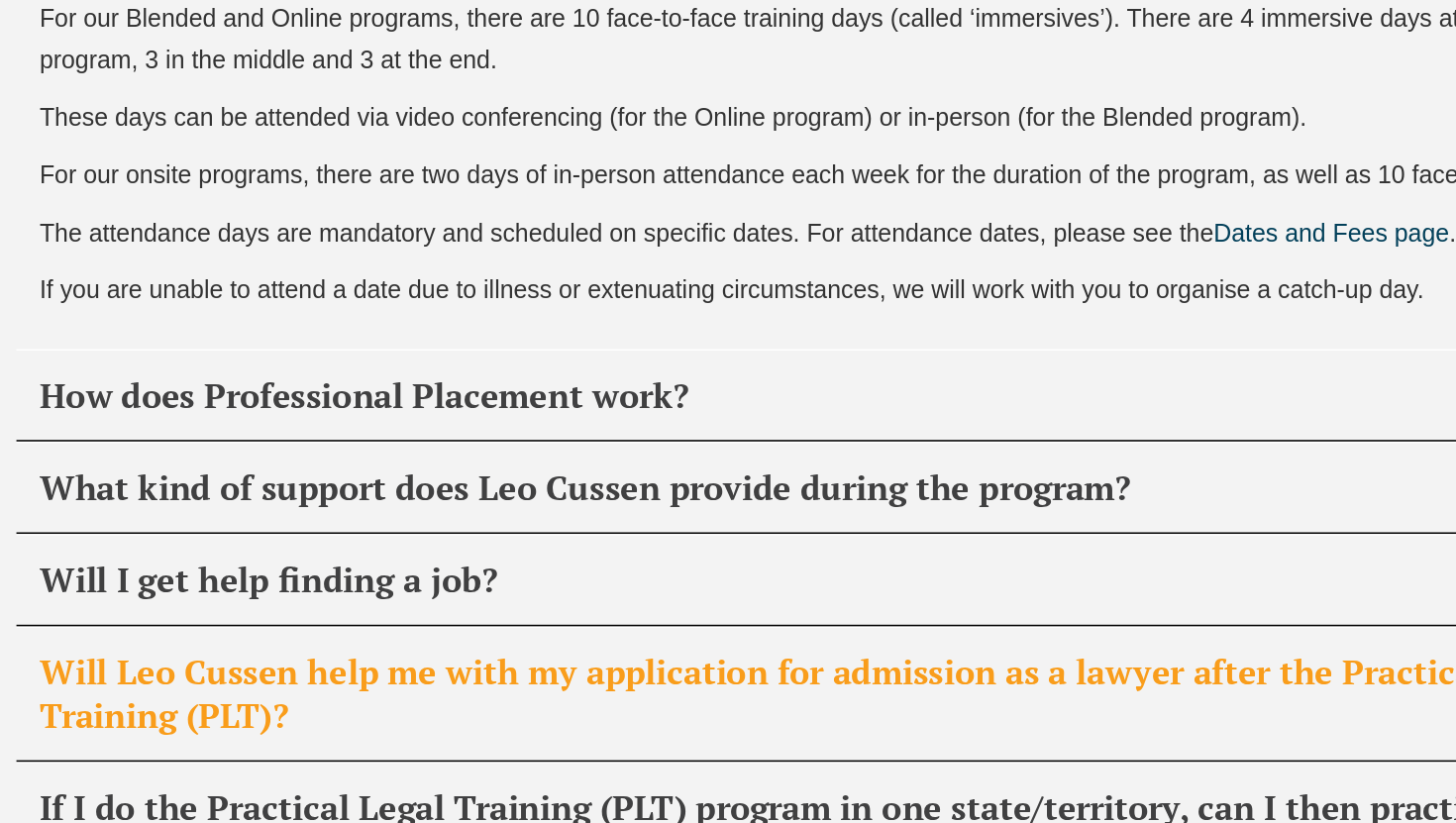 scroll, scrollTop: 7645, scrollLeft: 0, axis: vertical 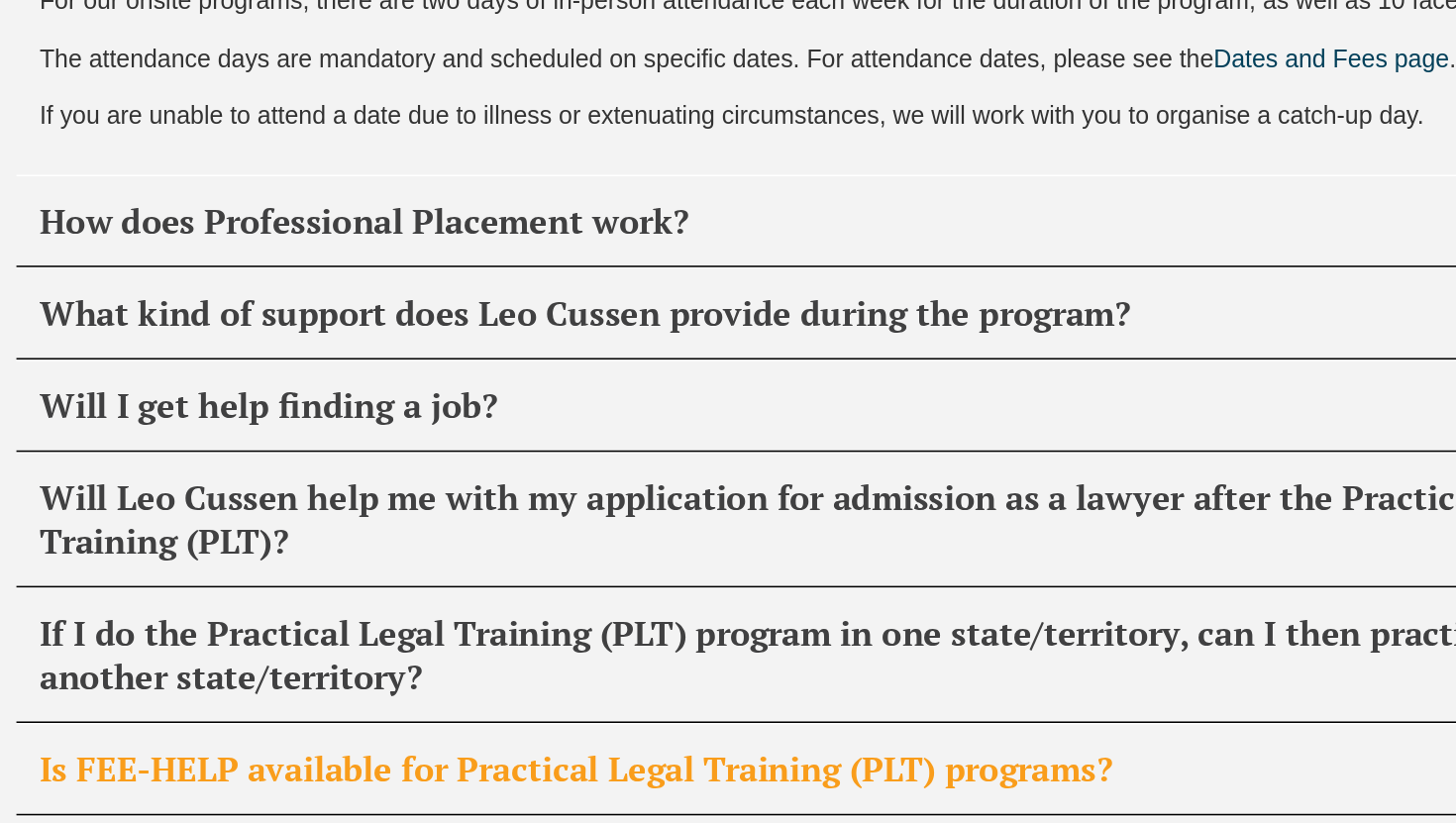 click on "Is FEE-HELP available for Practical Legal Training (PLT) programs?" at bounding box center (702, 788) 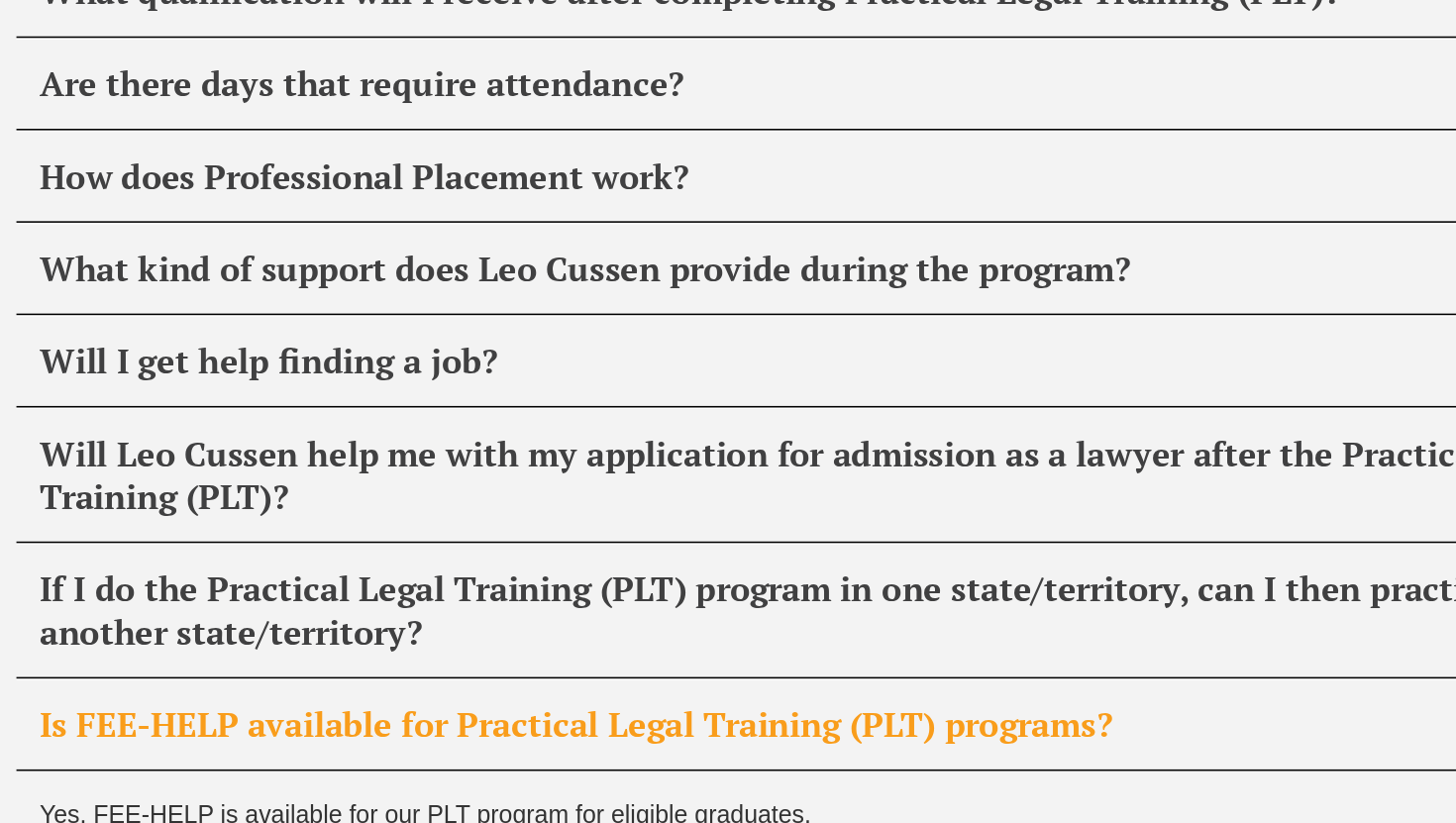 scroll, scrollTop: 7404, scrollLeft: 0, axis: vertical 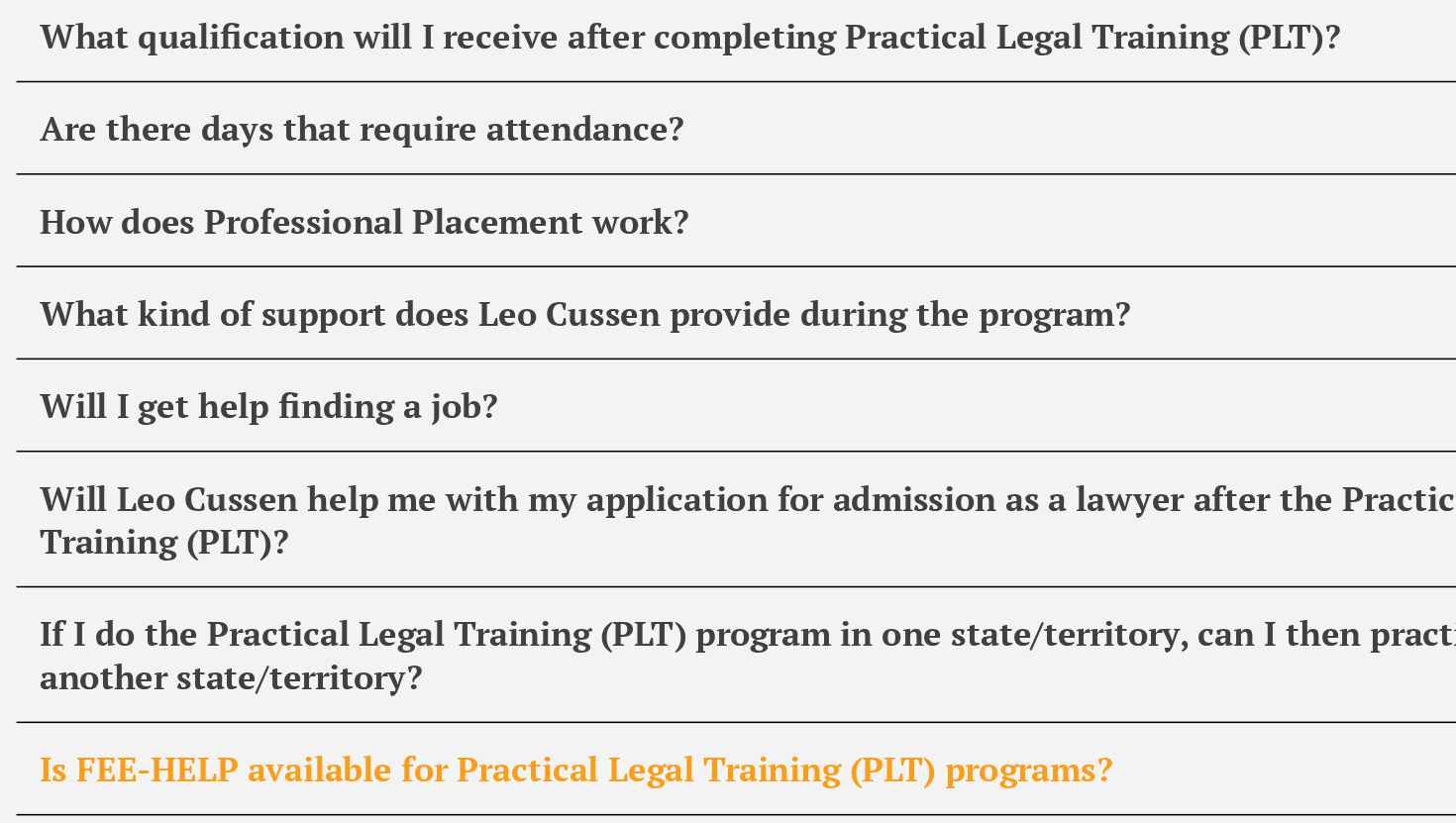 click on "Is FEE-HELP available for Practical Legal Training (PLT) programs?" at bounding box center [702, 788] 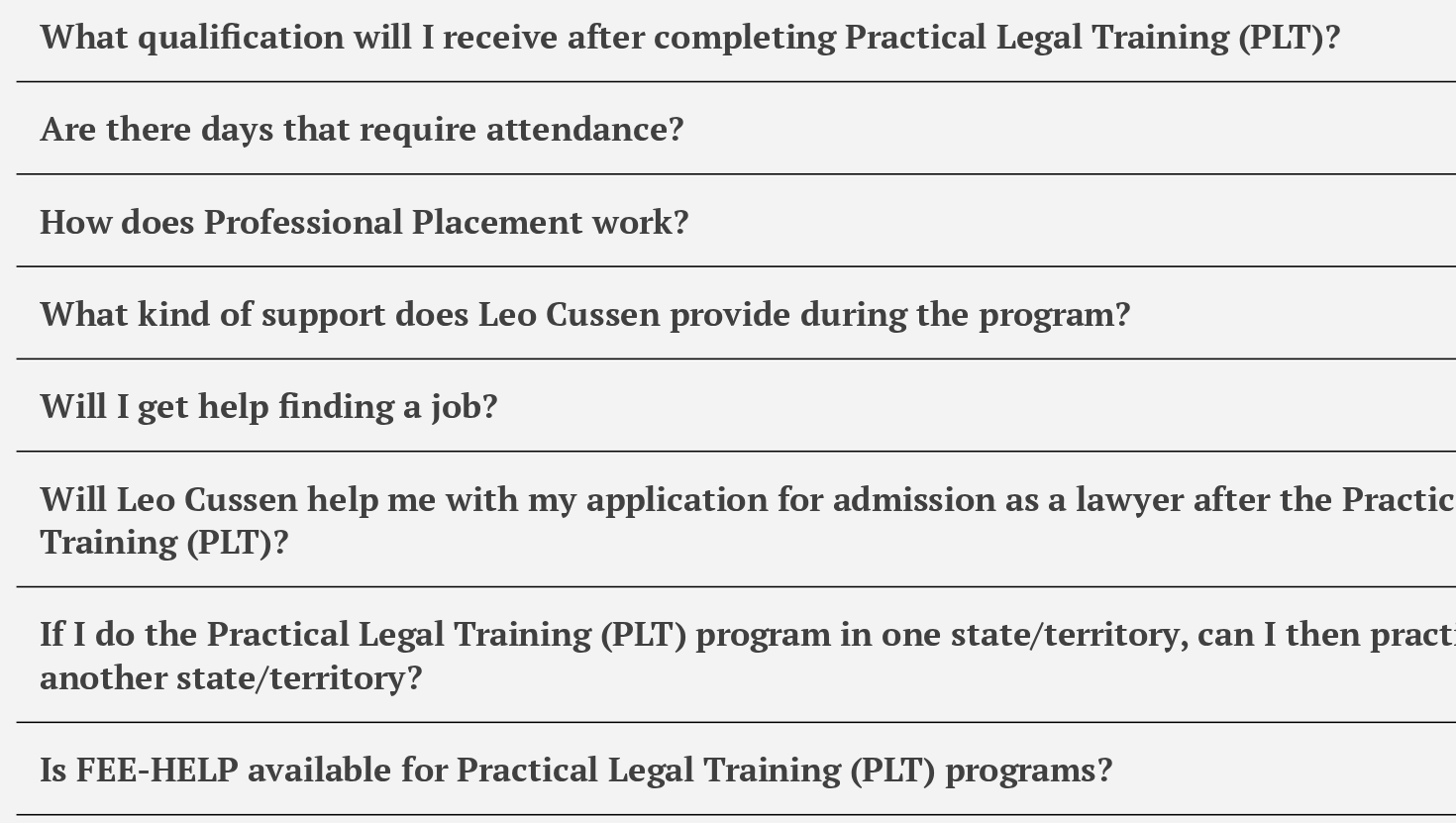 click on "Are payment plans available if I don’t have access to FEE-HELP?" at bounding box center [702, 848] 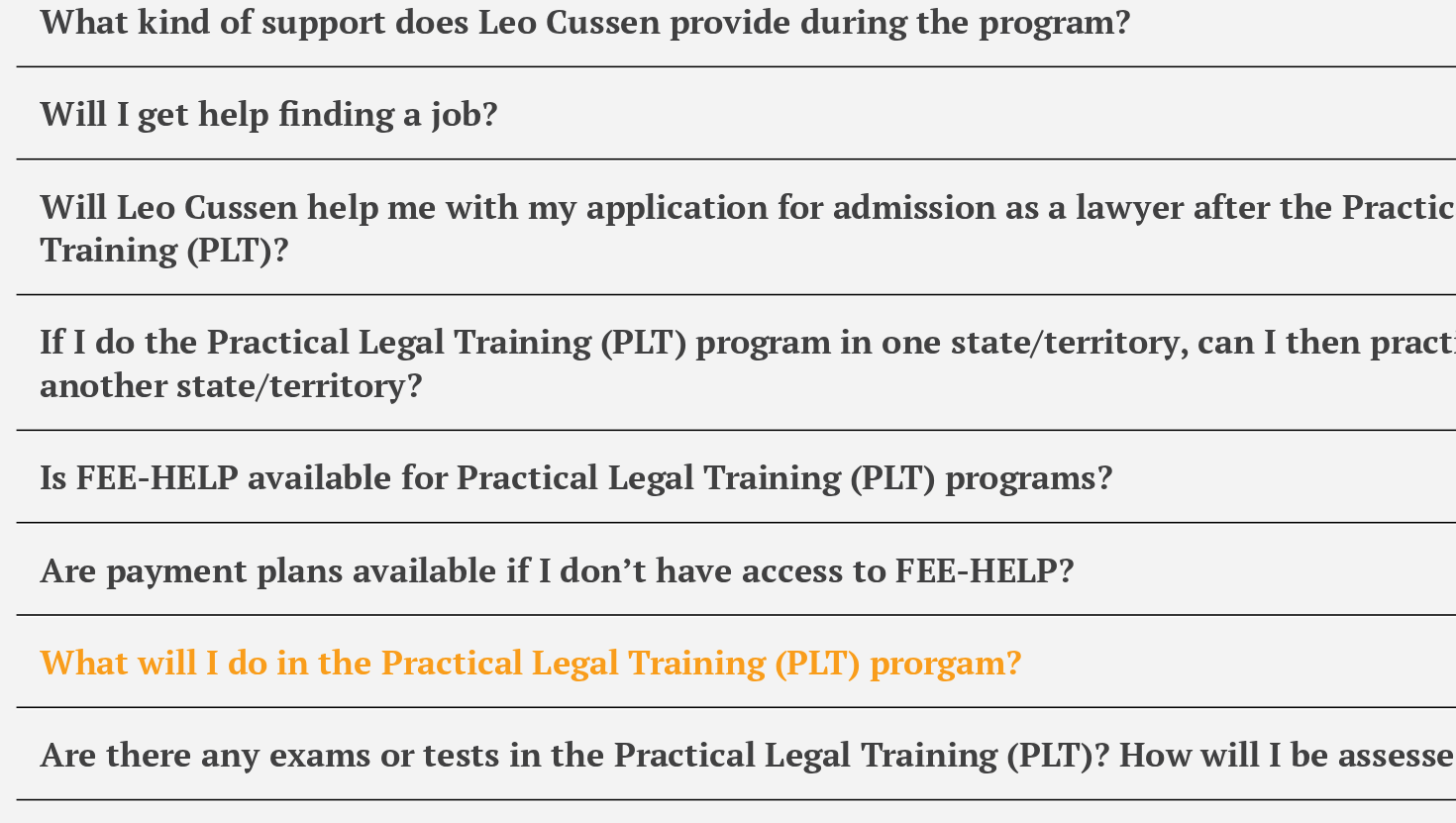 scroll, scrollTop: 7595, scrollLeft: 0, axis: vertical 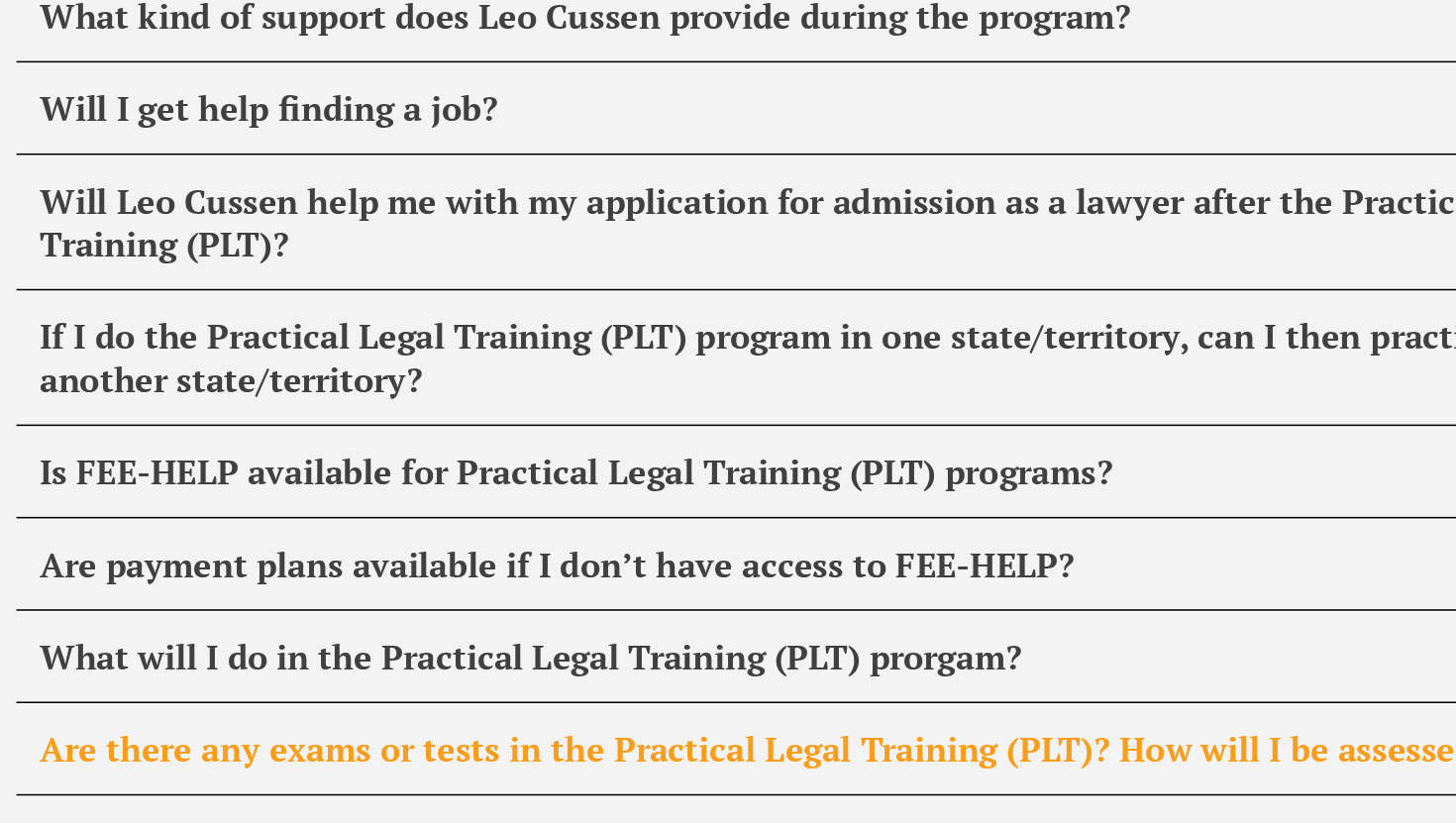 click on "Are there any exams or tests in the Practical Legal Training (PLT)? How will I be assessed?" at bounding box center (702, 775) 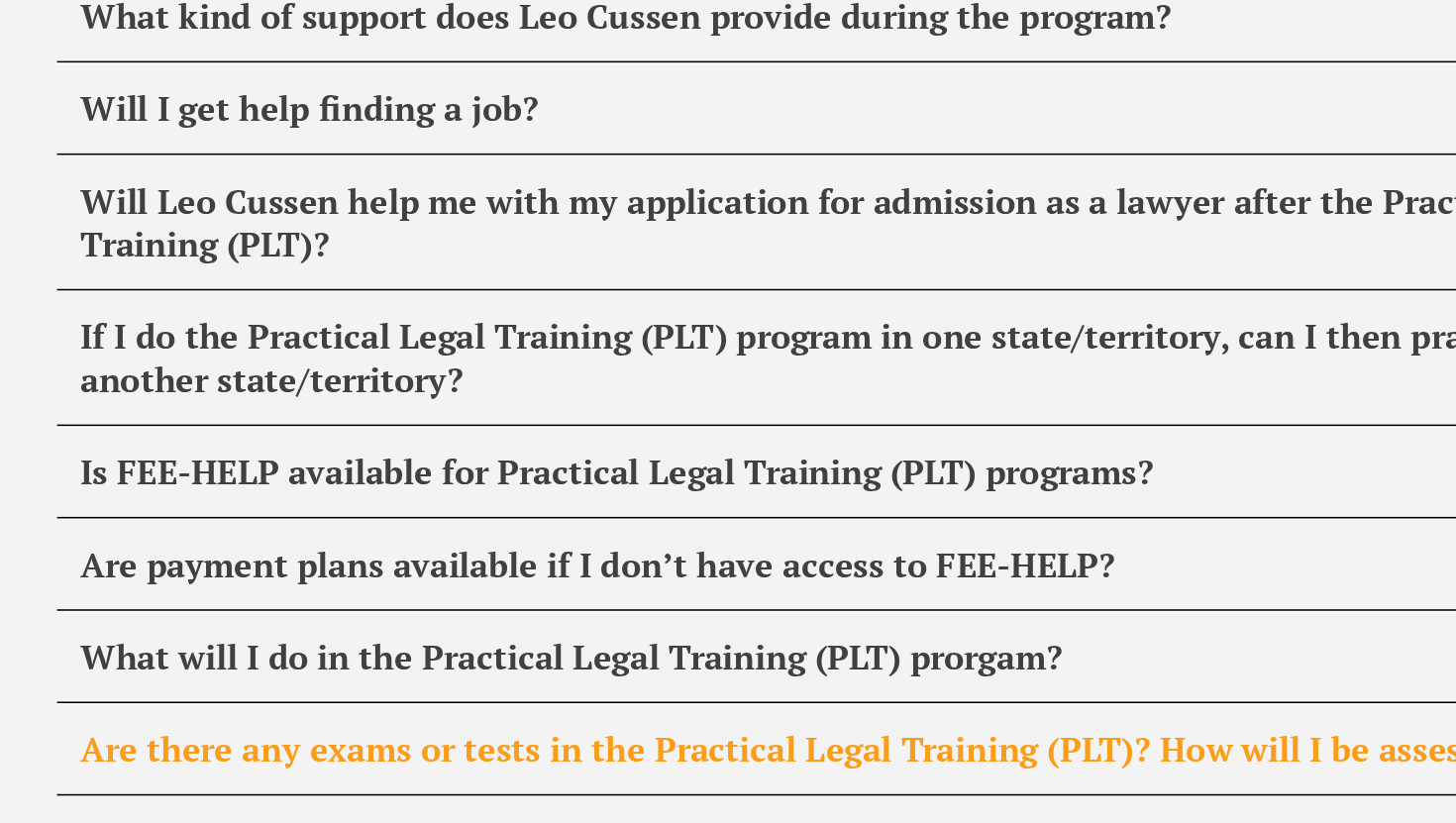click on "Are there any exams or tests in the Practical Legal Training (PLT)? How will I be assessed?" at bounding box center (702, 775) 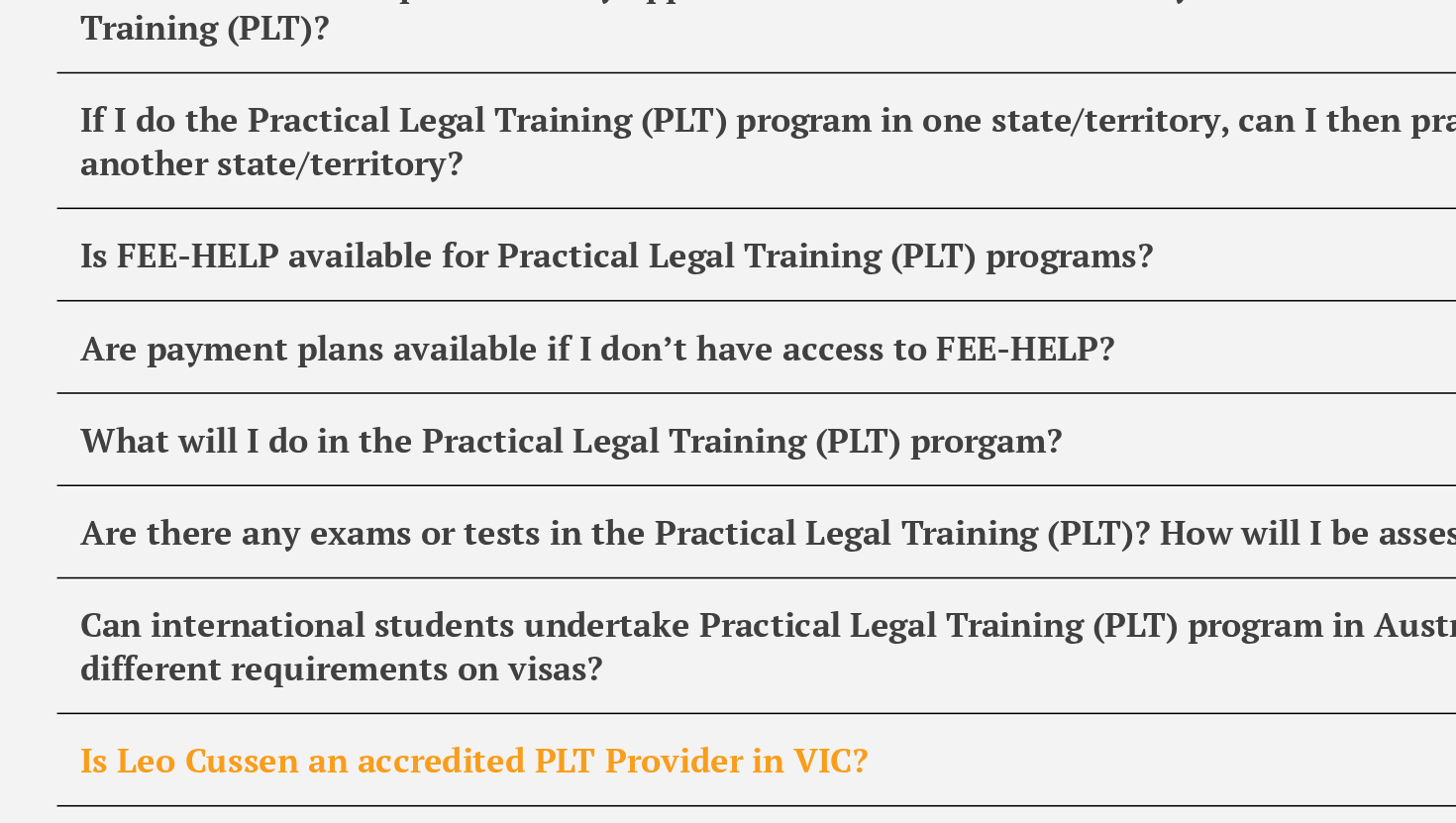 scroll, scrollTop: 7740, scrollLeft: 0, axis: vertical 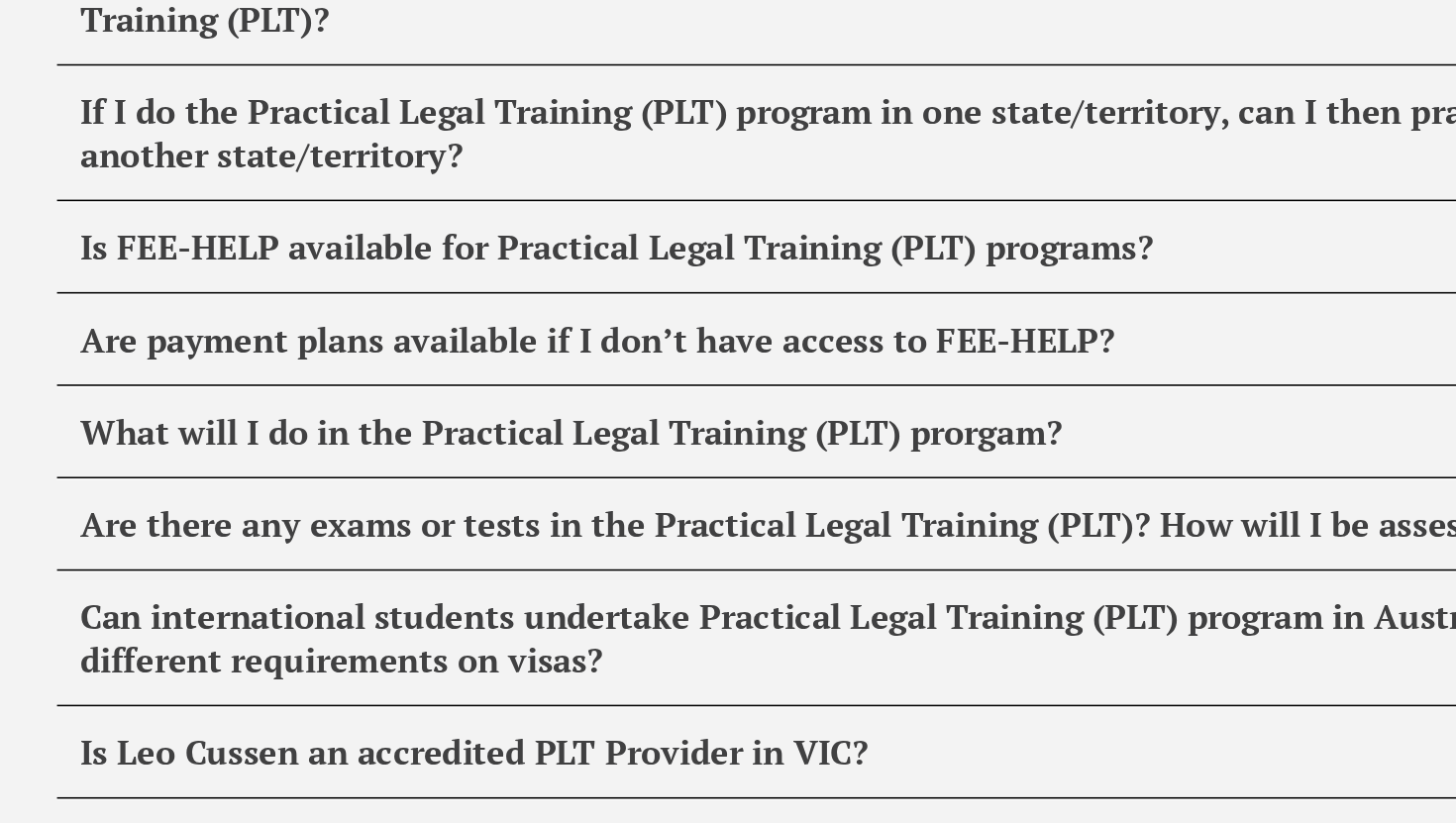 click on "What are the Terms and Conditions for Enrolment?" at bounding box center (702, 837) 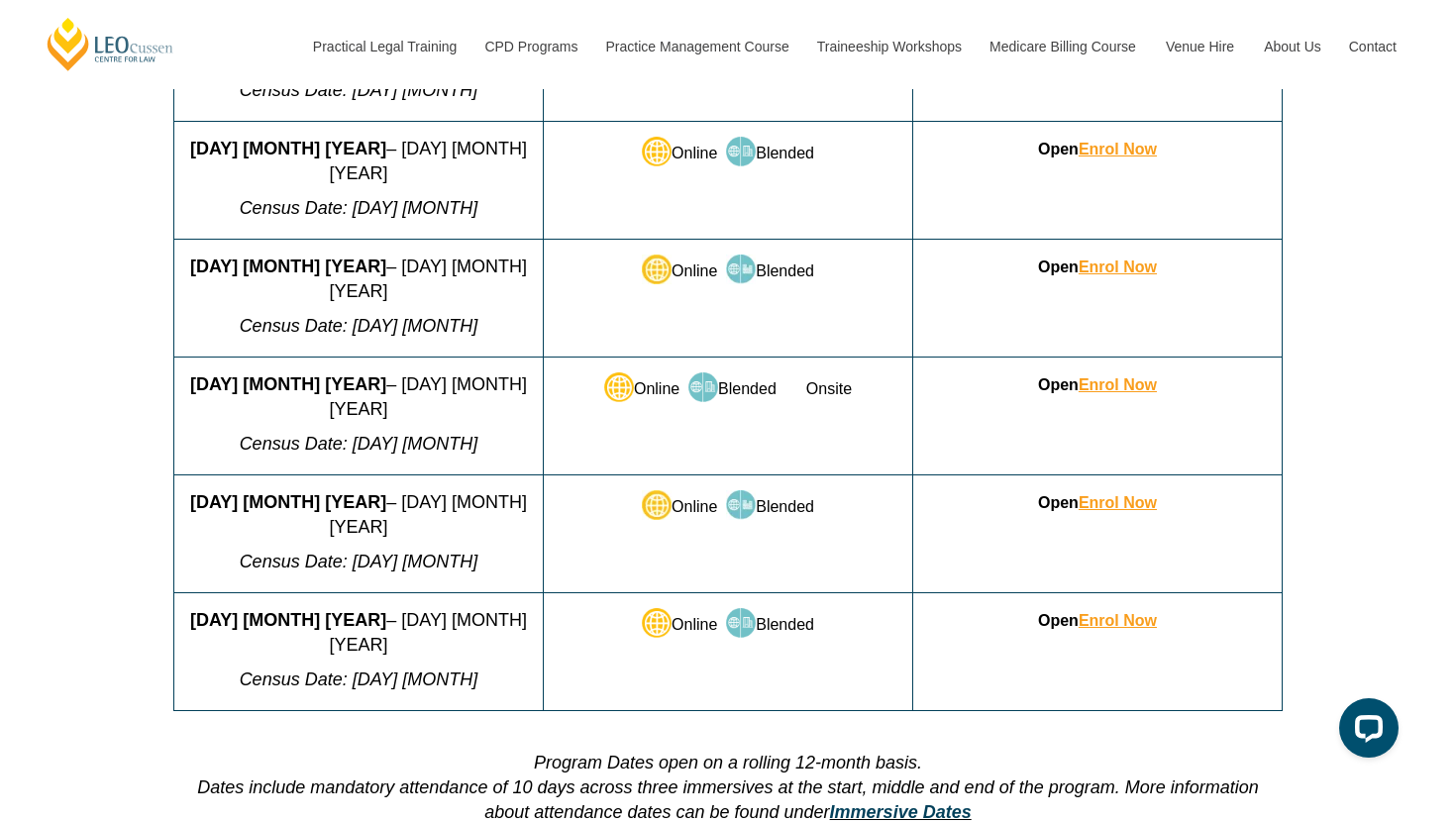 scroll, scrollTop: 0, scrollLeft: 0, axis: both 